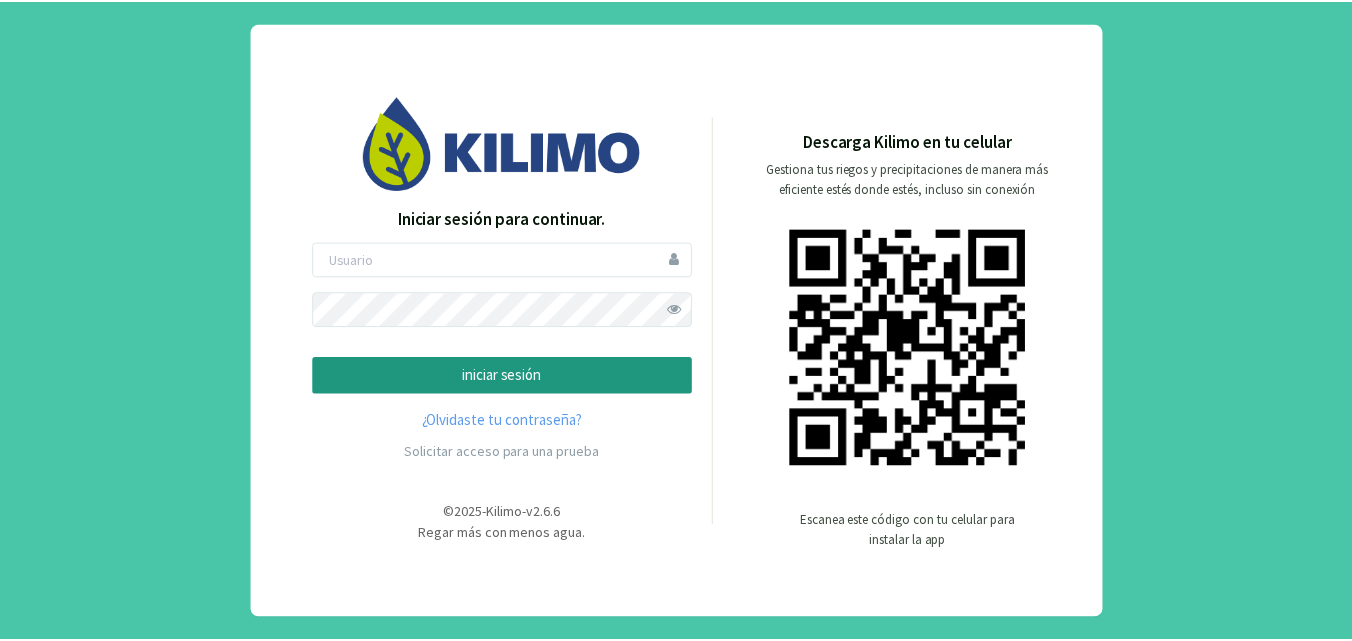 scroll, scrollTop: 0, scrollLeft: 0, axis: both 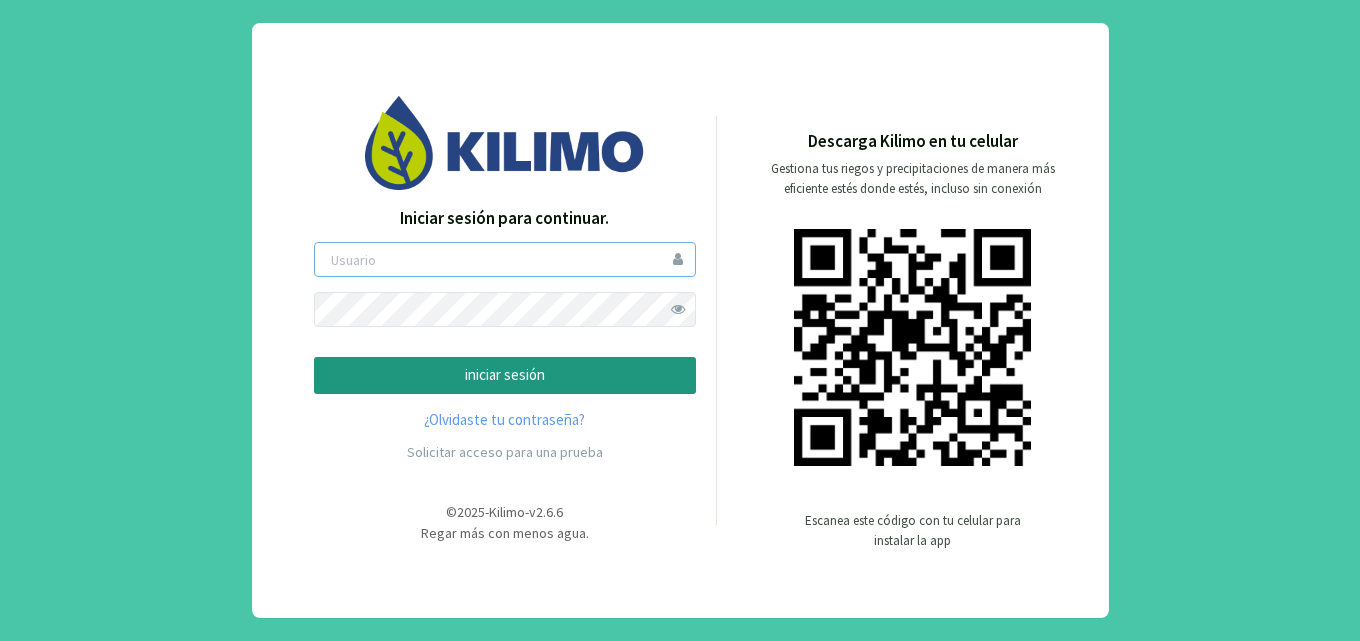 type on "[NAME]" 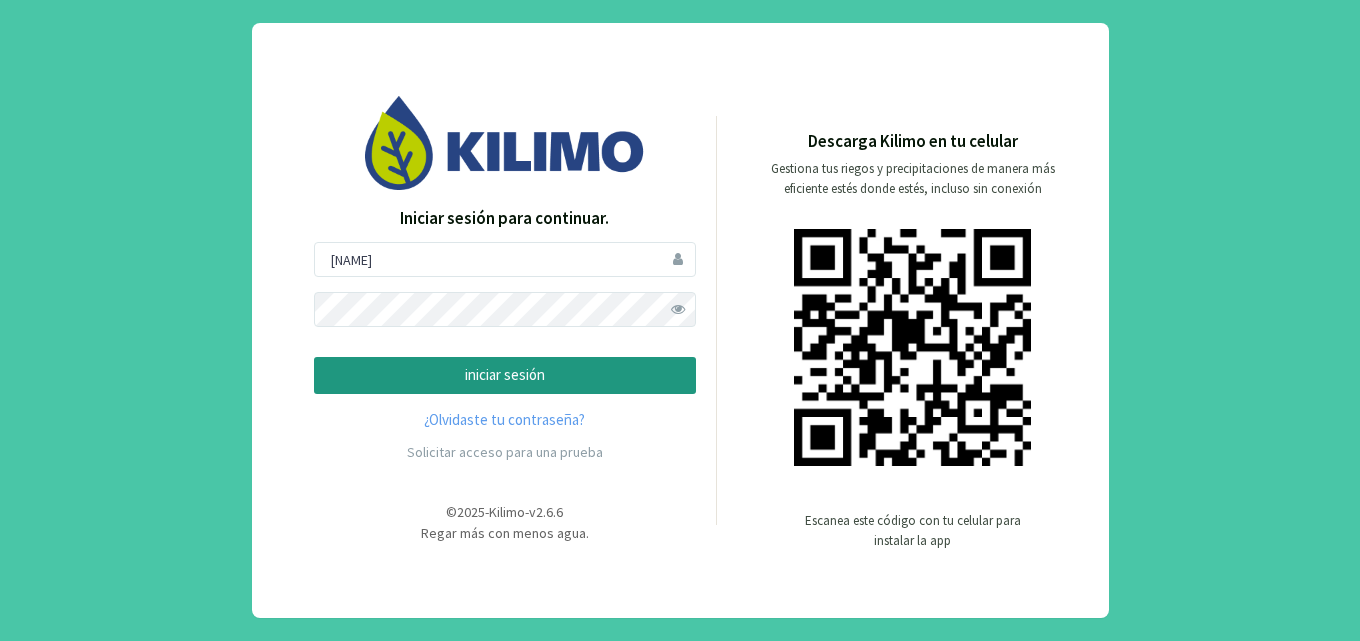 click at bounding box center [678, 309] 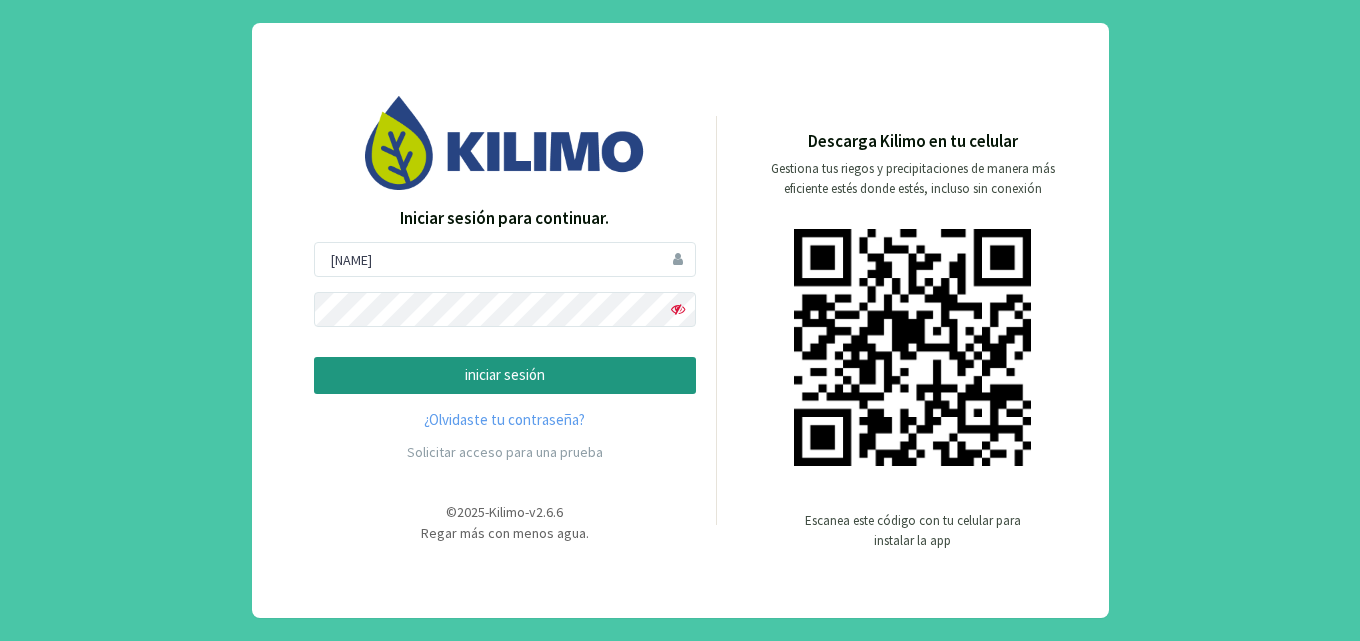 click on "iniciar sesión" at bounding box center [505, 375] 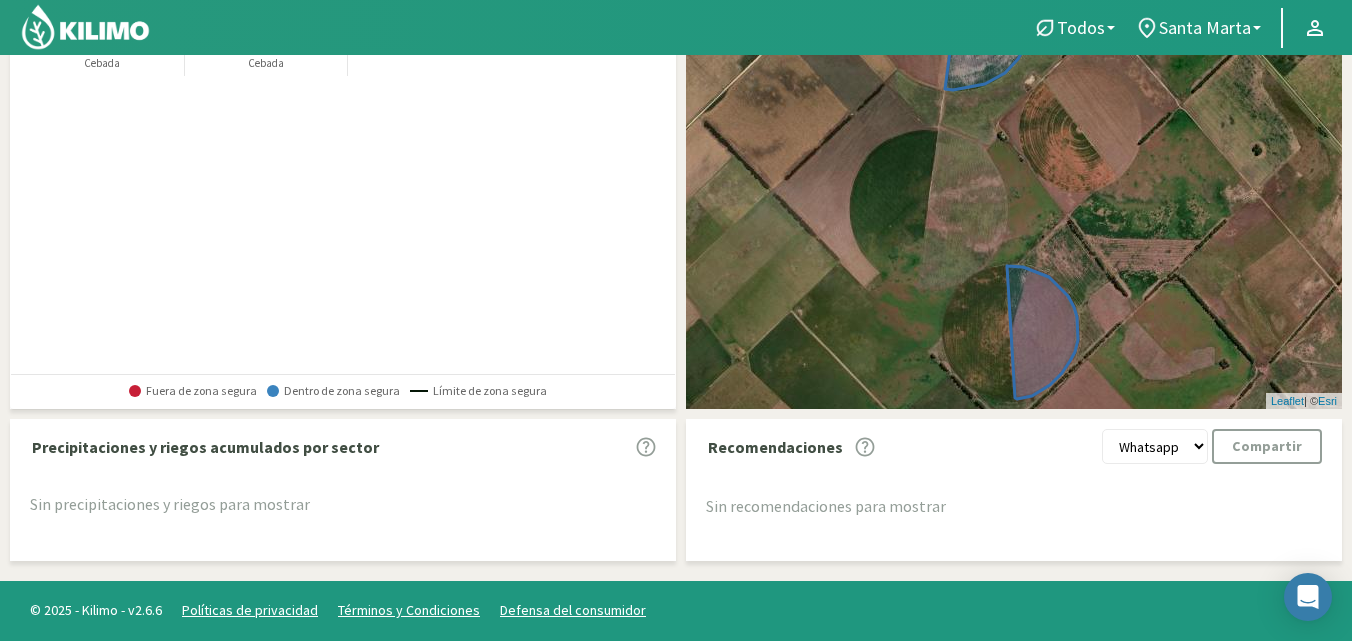 scroll, scrollTop: 0, scrollLeft: 0, axis: both 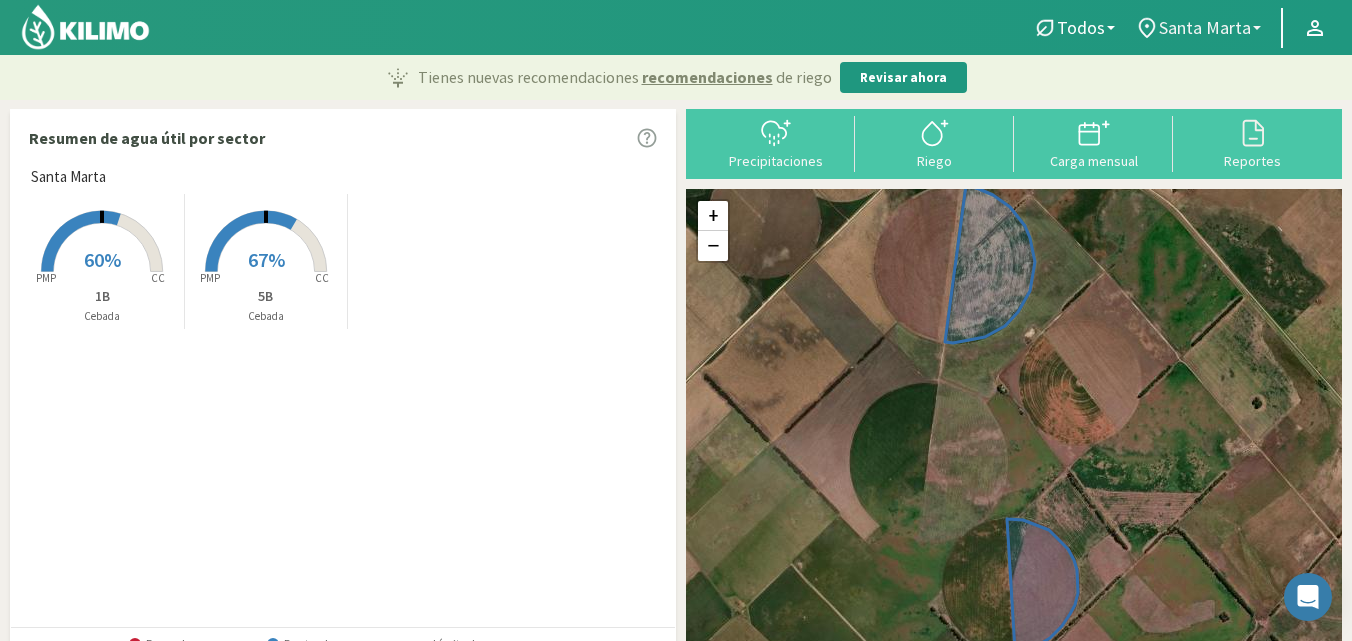 click on "Santa Marta" at bounding box center (1074, 28) 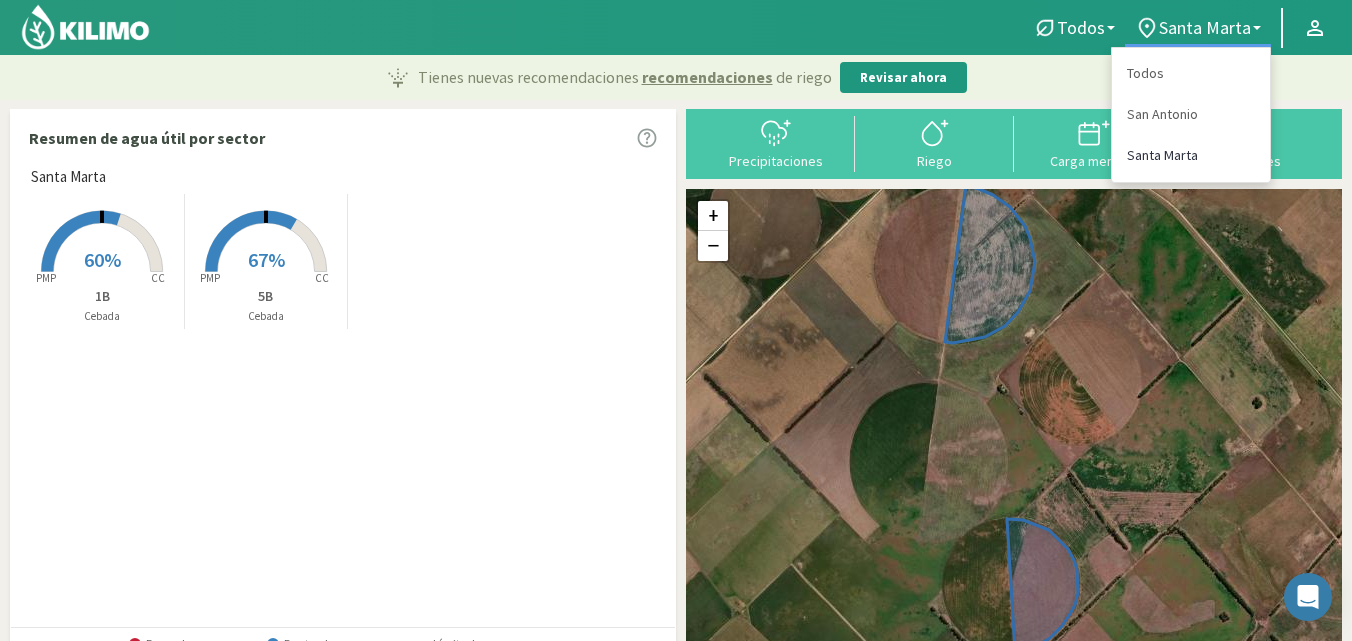 click on "Santa Marta" at bounding box center [1191, 73] 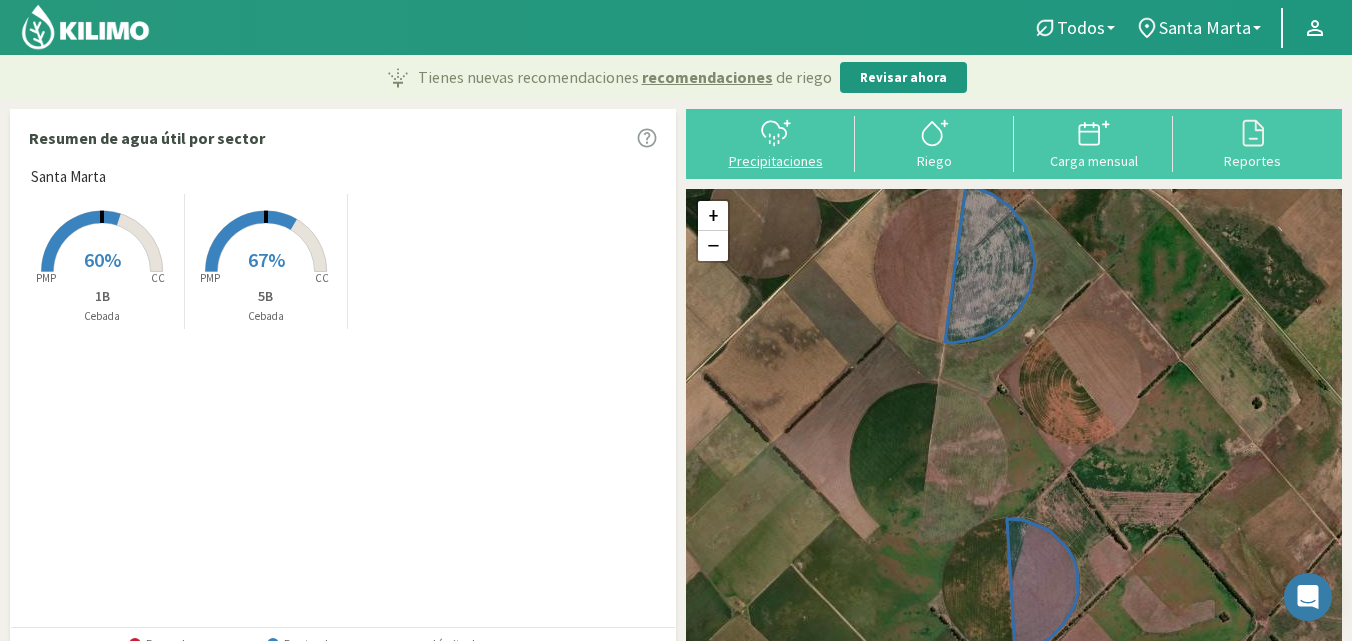 click on "Precipitaciones" at bounding box center (775, 161) 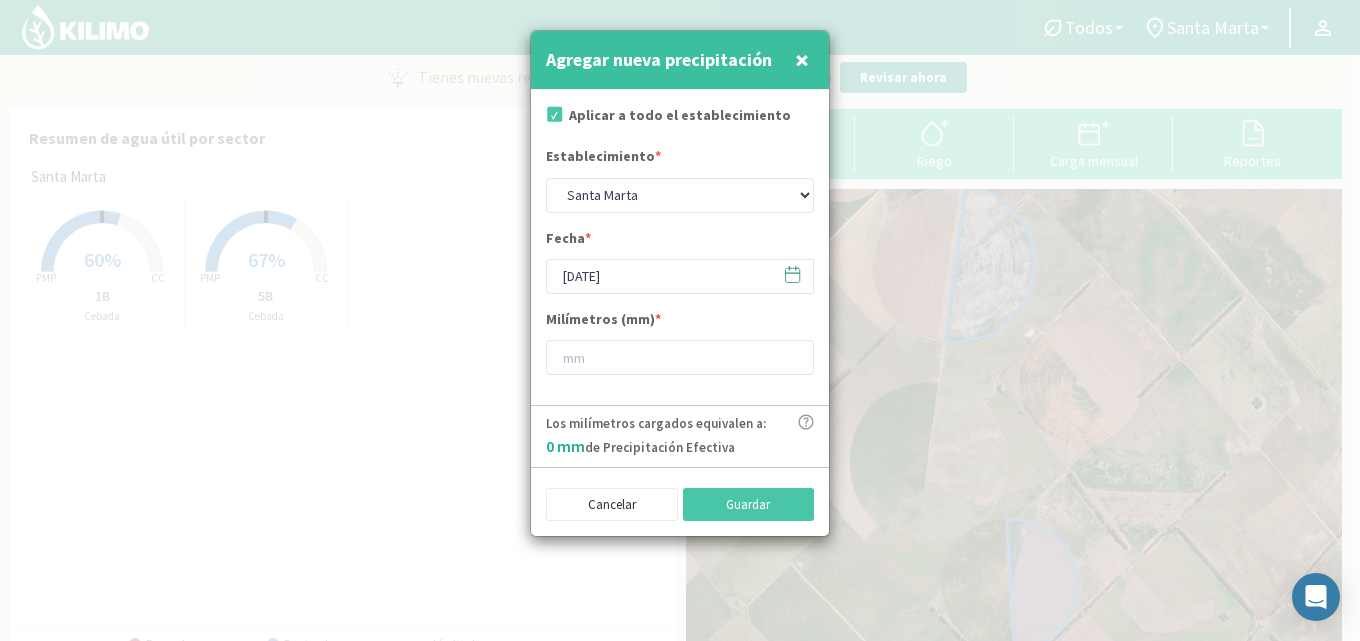 click at bounding box center (792, 274) 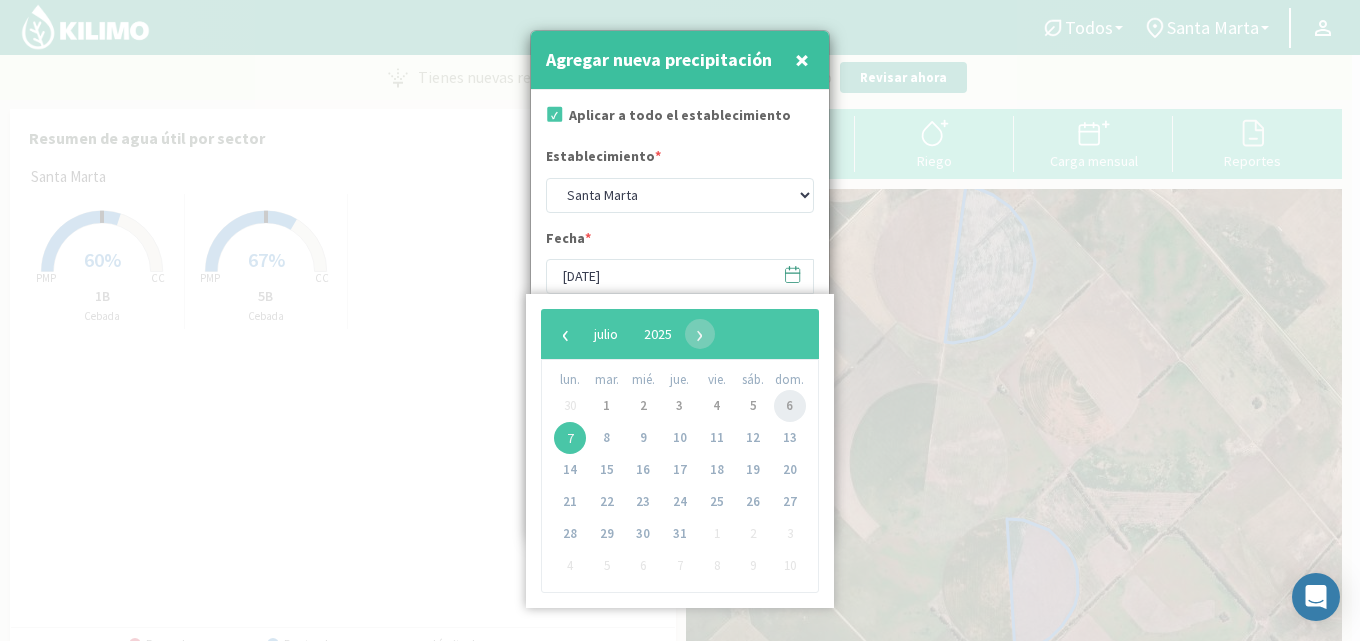 click on "6" at bounding box center [790, 406] 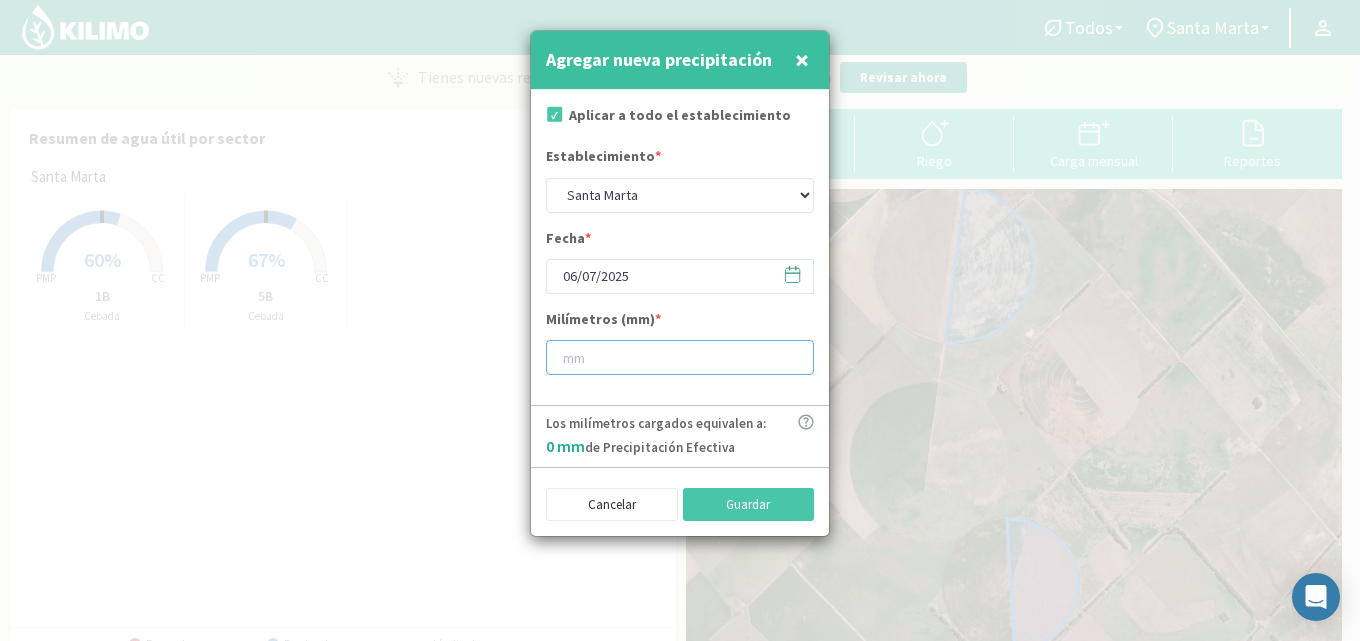 click at bounding box center (680, 357) 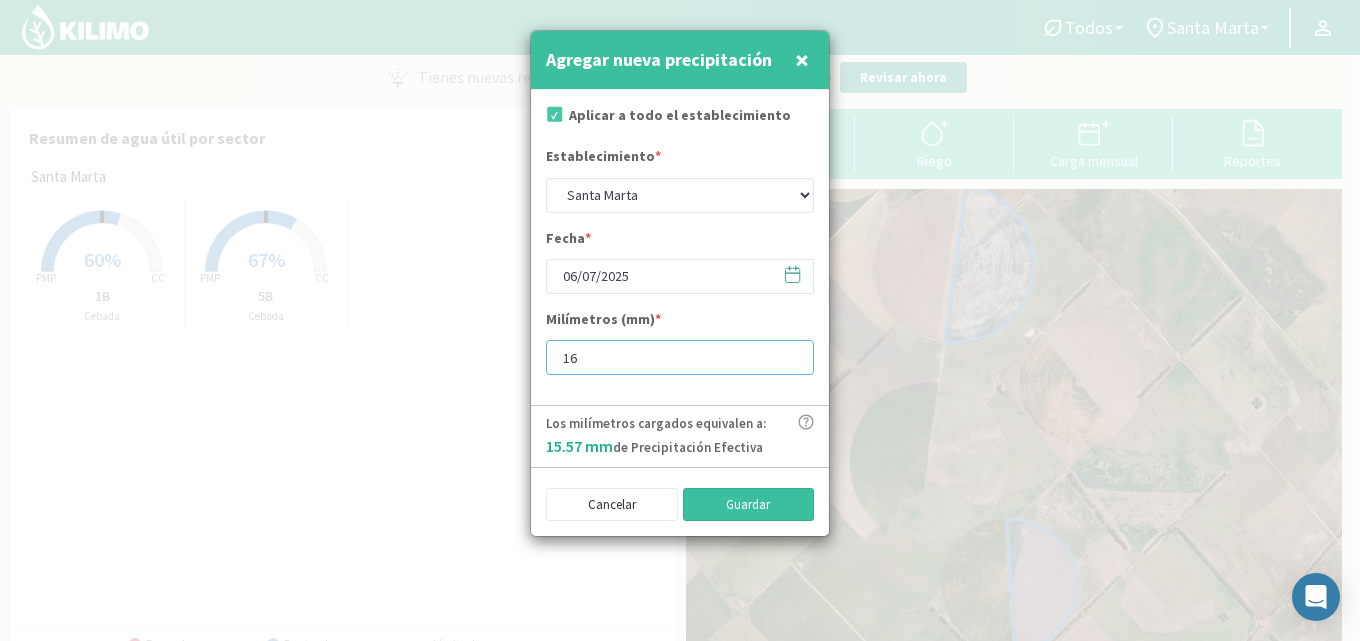 type on "16" 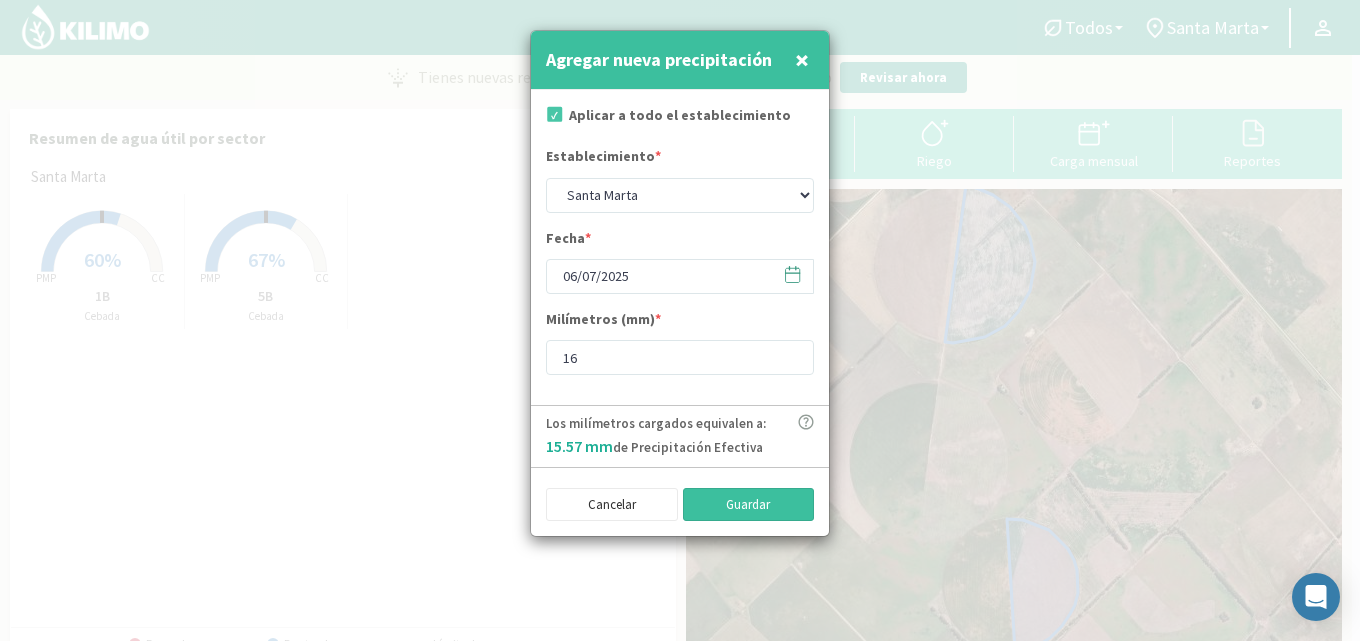 click on "Guardar" at bounding box center (749, 505) 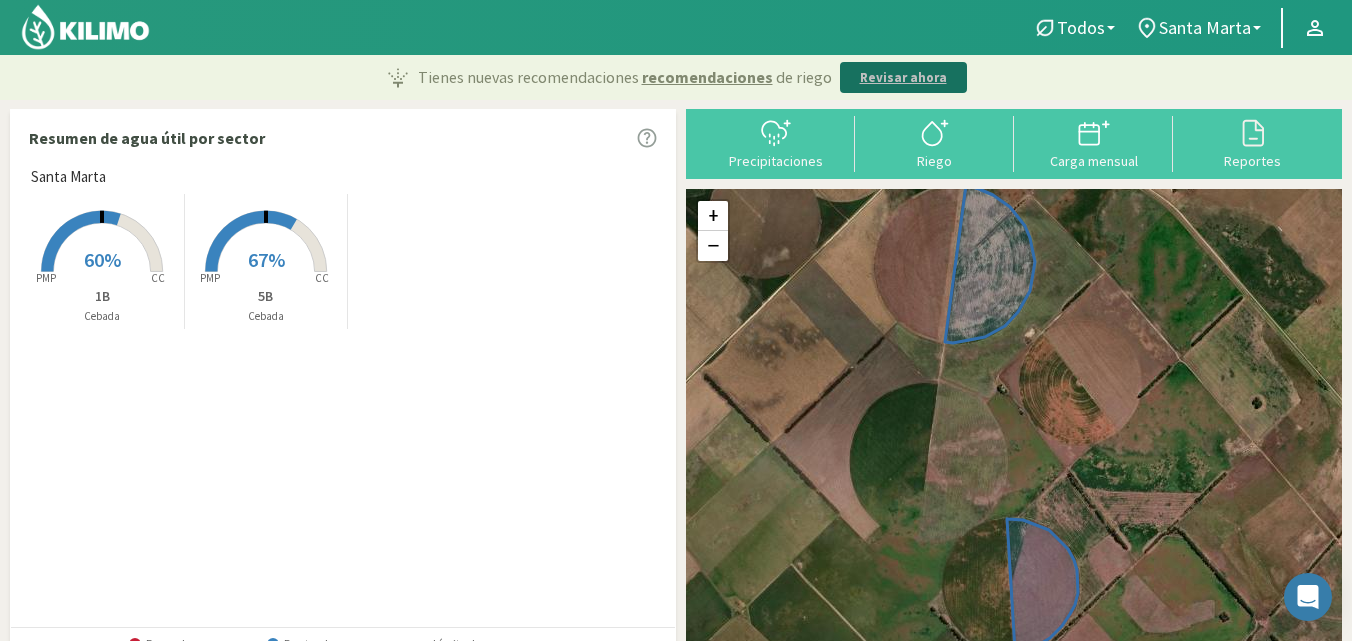 click on "Revisar ahora" at bounding box center (903, 78) 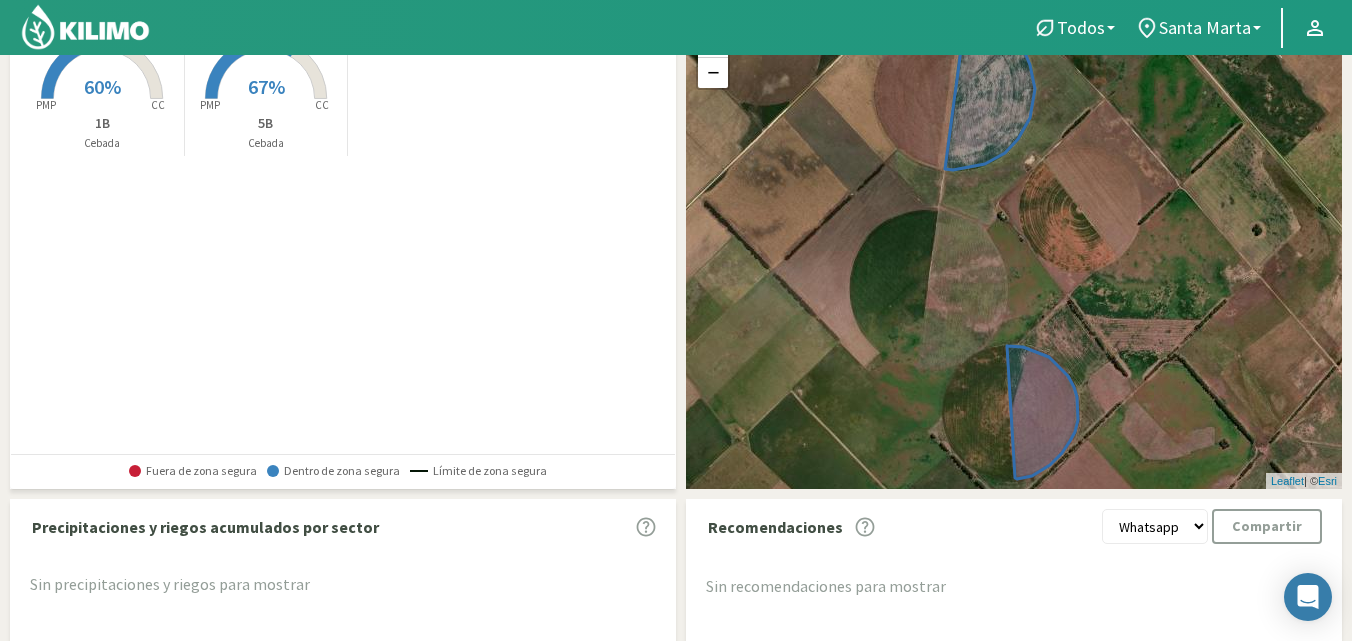 scroll, scrollTop: 0, scrollLeft: 0, axis: both 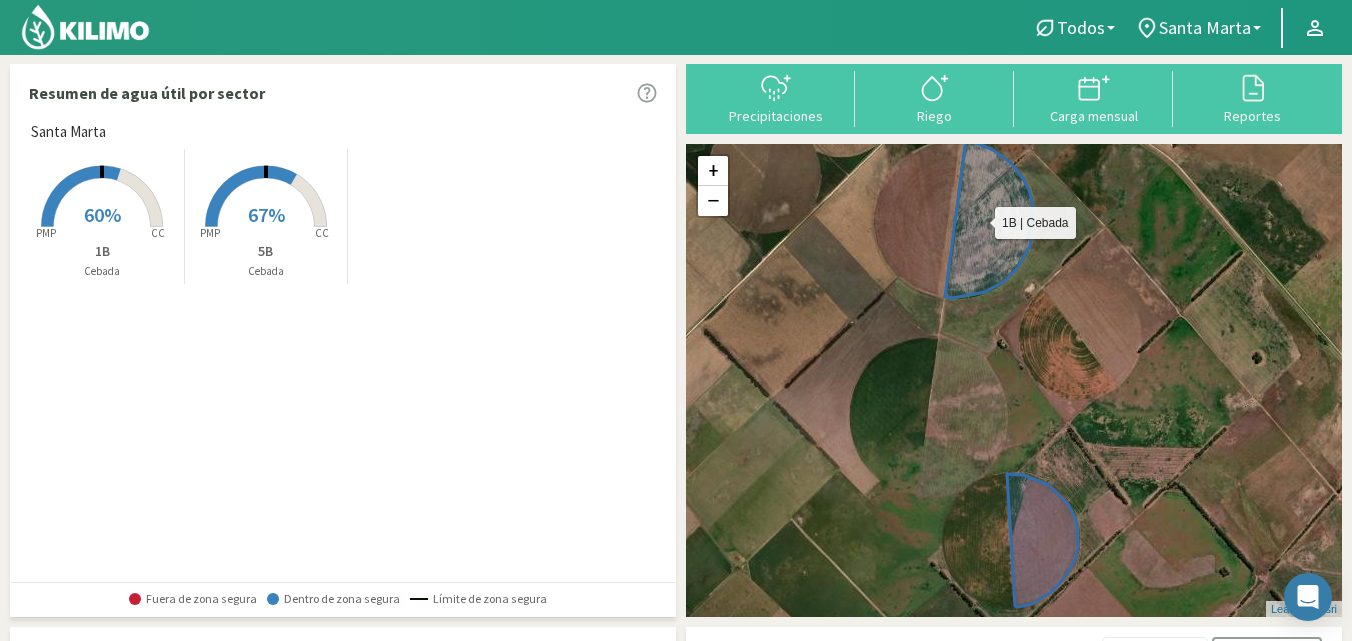 click at bounding box center [990, 219] 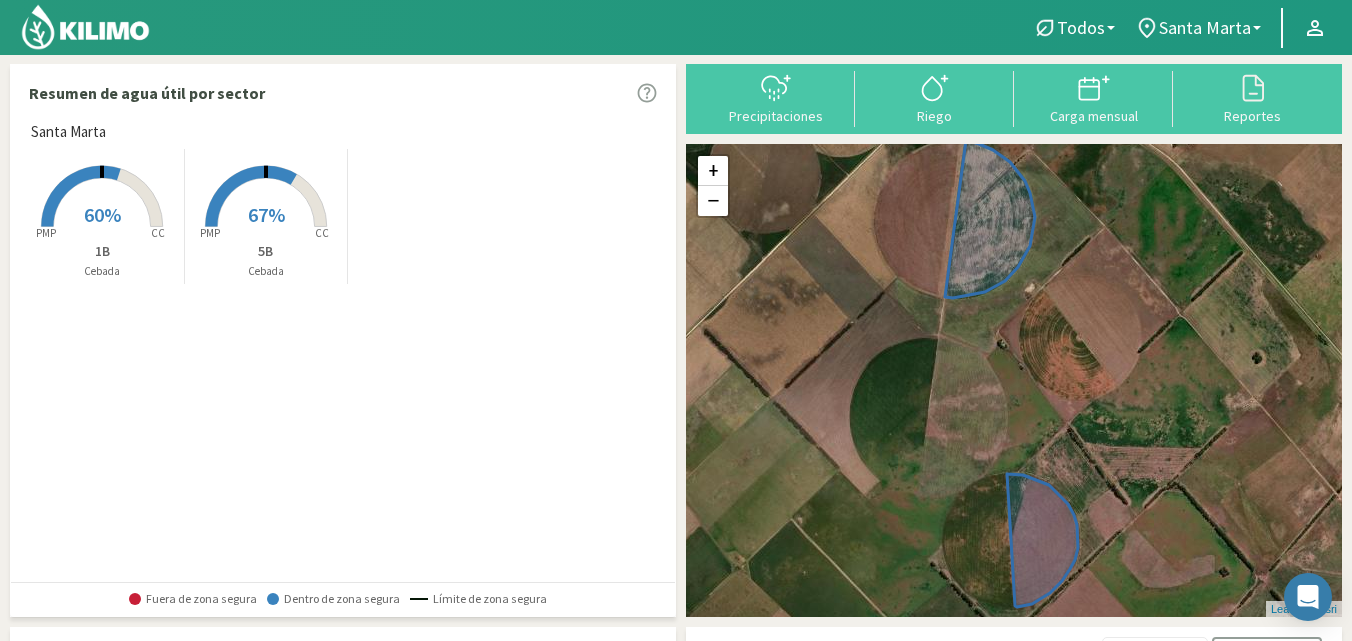 click at bounding box center [102, 229] 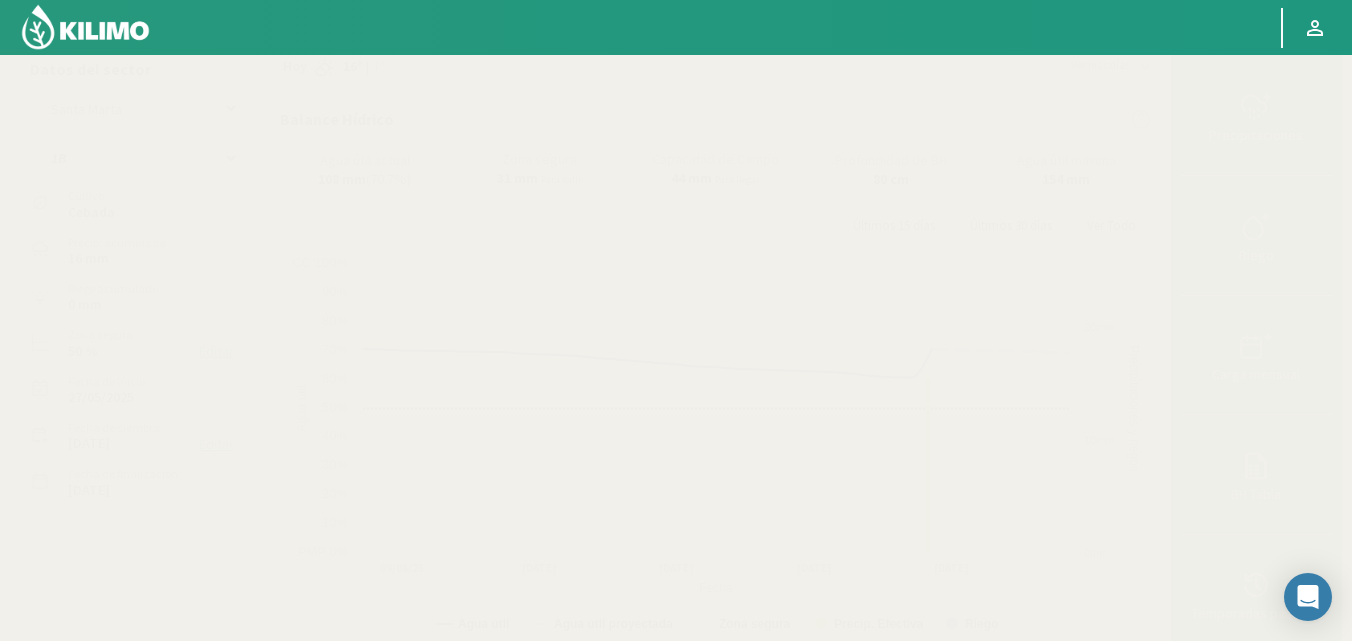 scroll, scrollTop: 0, scrollLeft: 0, axis: both 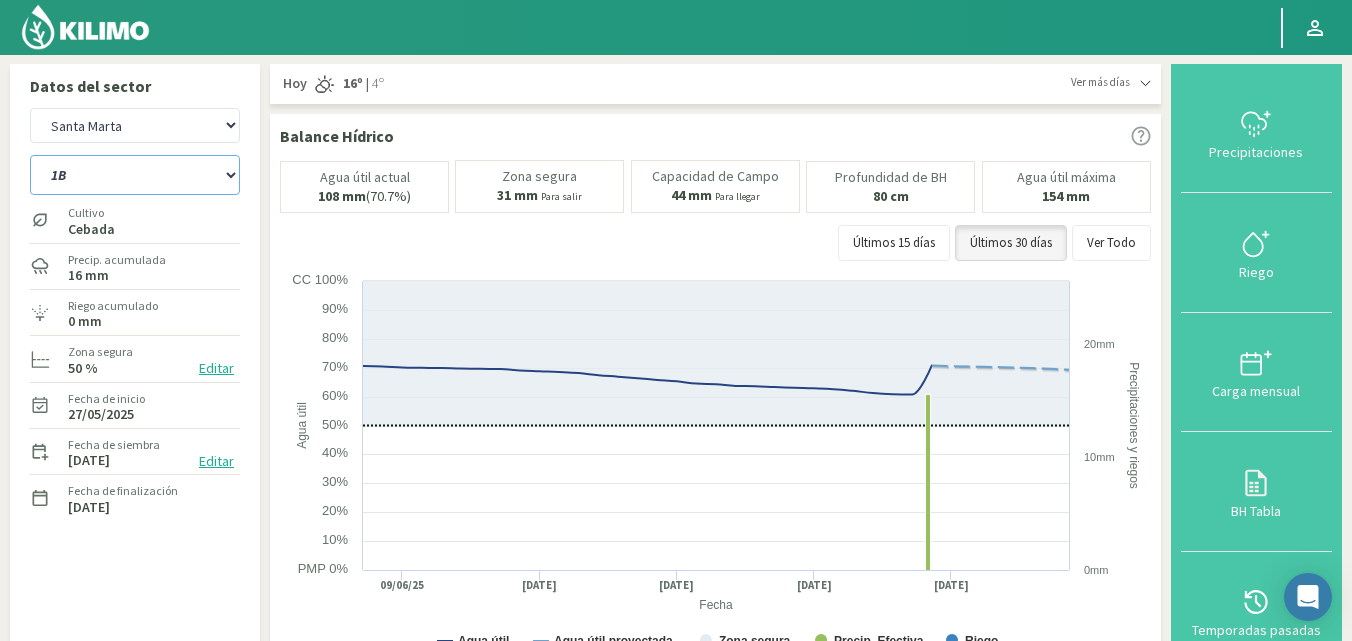 drag, startPoint x: 127, startPoint y: 180, endPoint x: 121, endPoint y: 191, distance: 12.529964 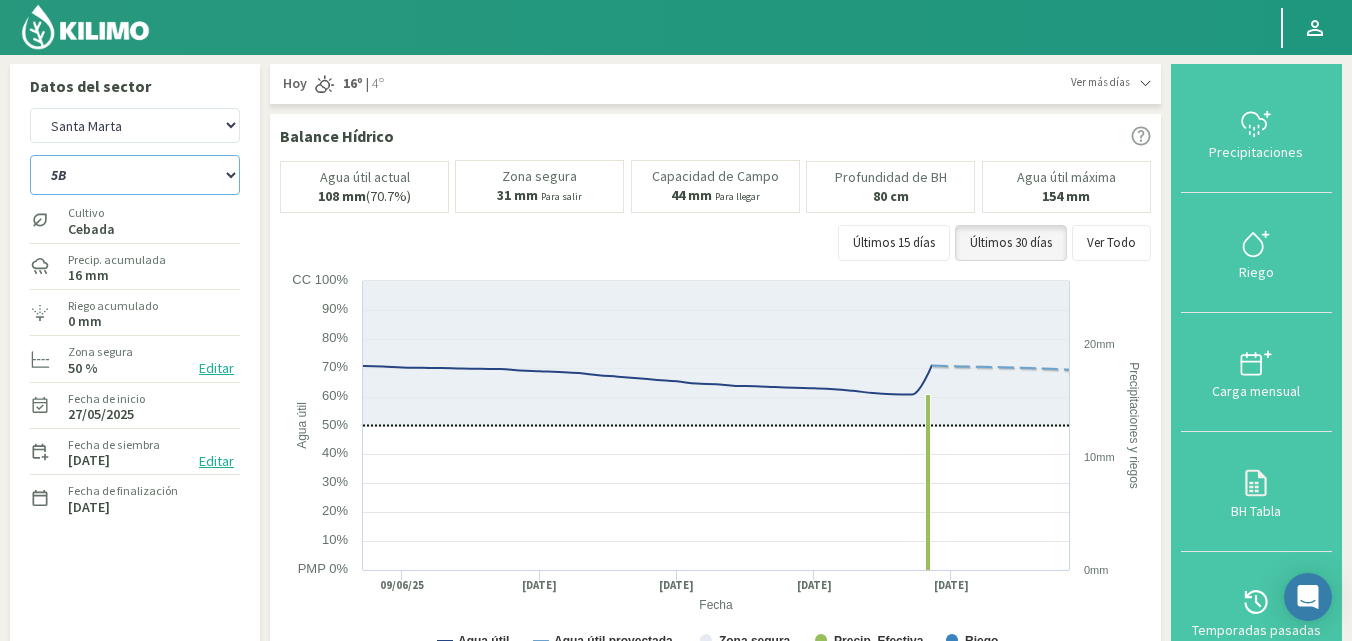 click on "1B   5B" at bounding box center [135, 175] 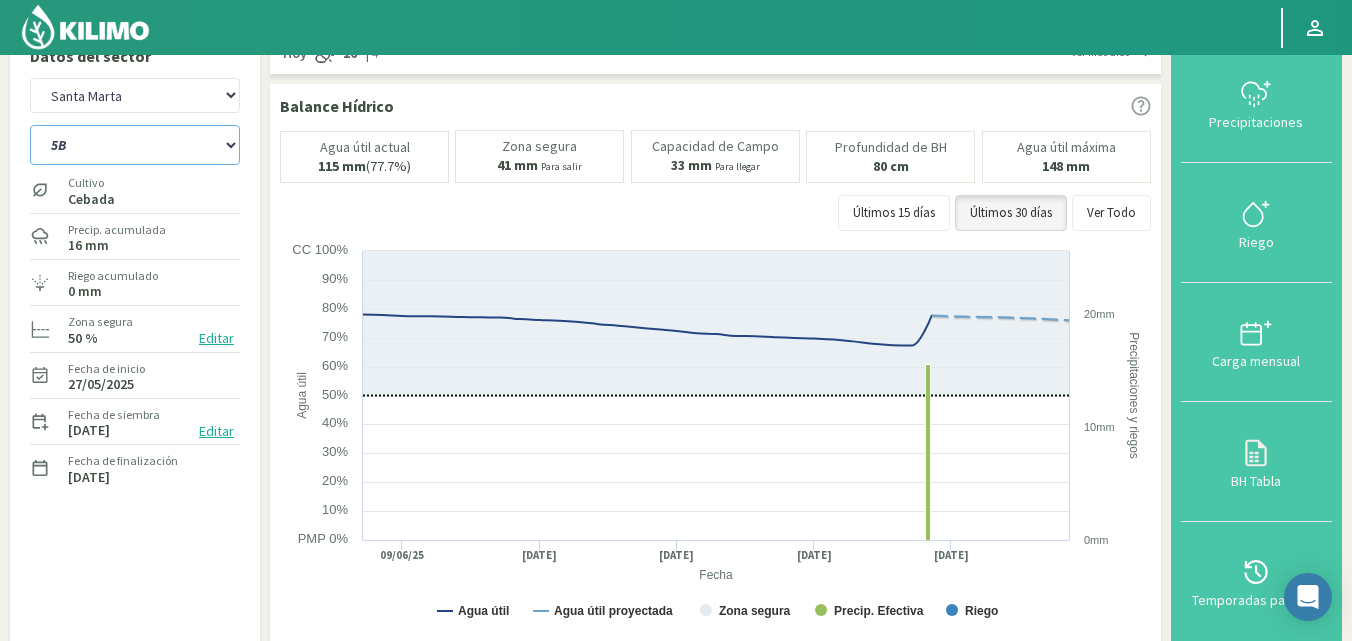 scroll, scrollTop: 0, scrollLeft: 0, axis: both 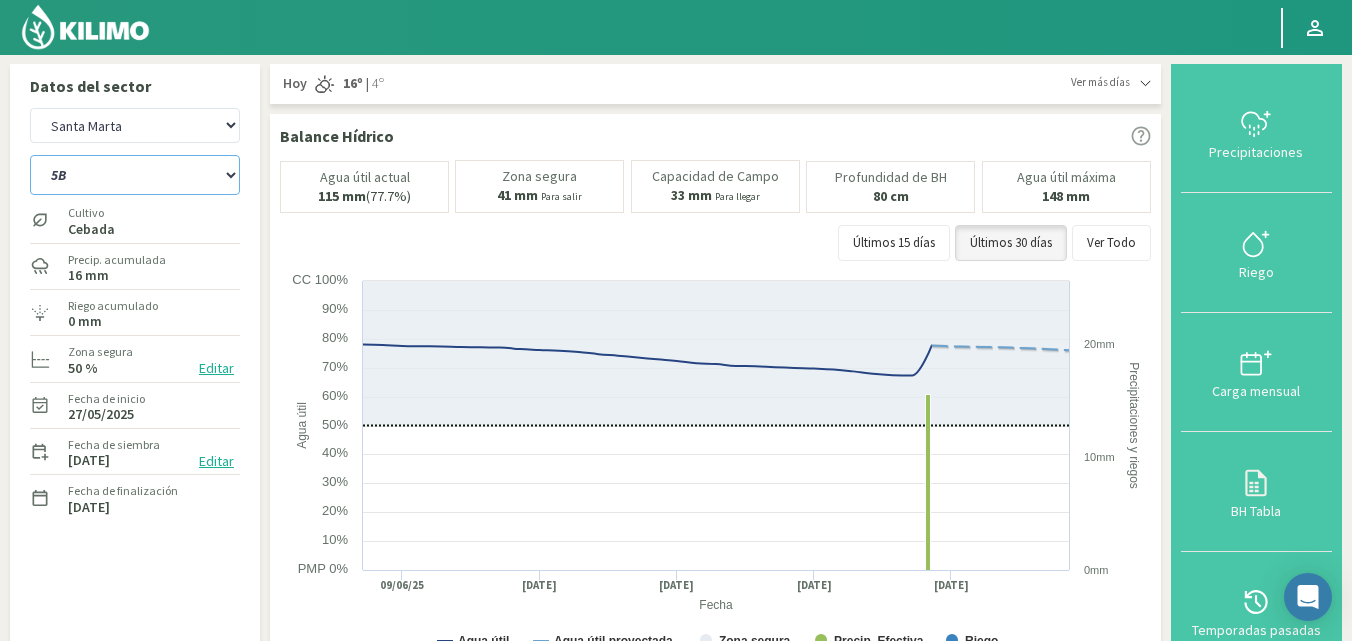 click on "1B   5B" at bounding box center [135, 175] 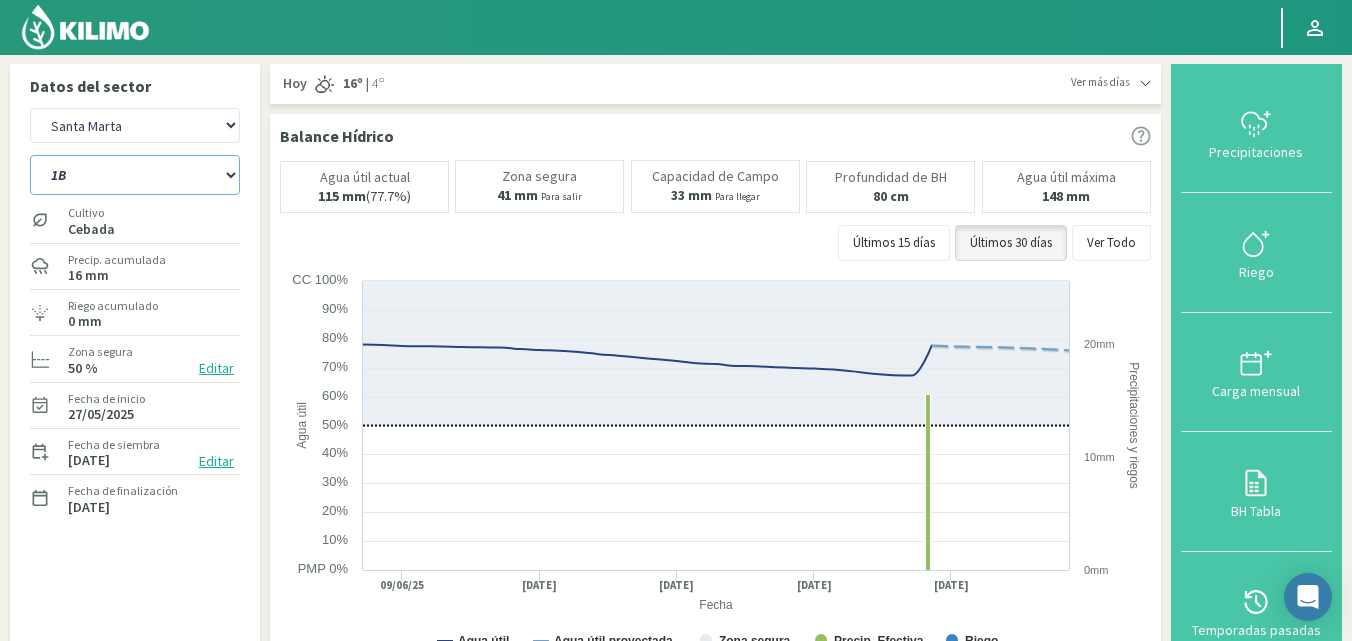 click on "1B   5B" at bounding box center (135, 175) 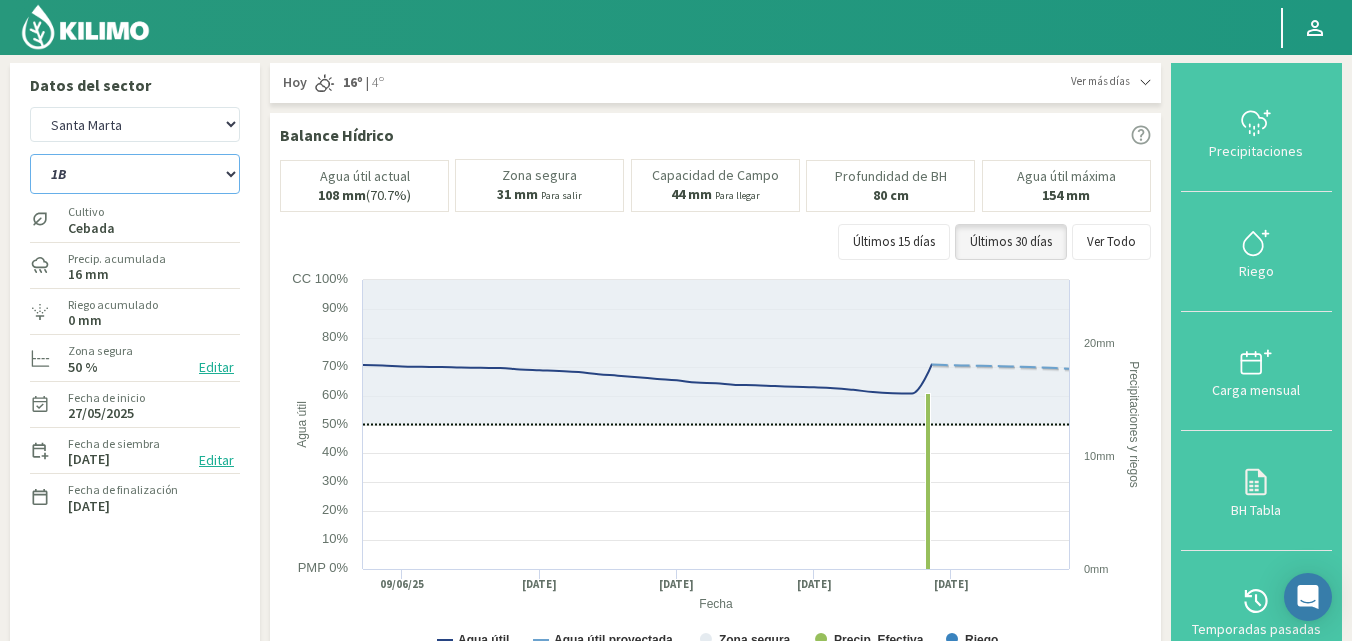 scroll, scrollTop: 0, scrollLeft: 0, axis: both 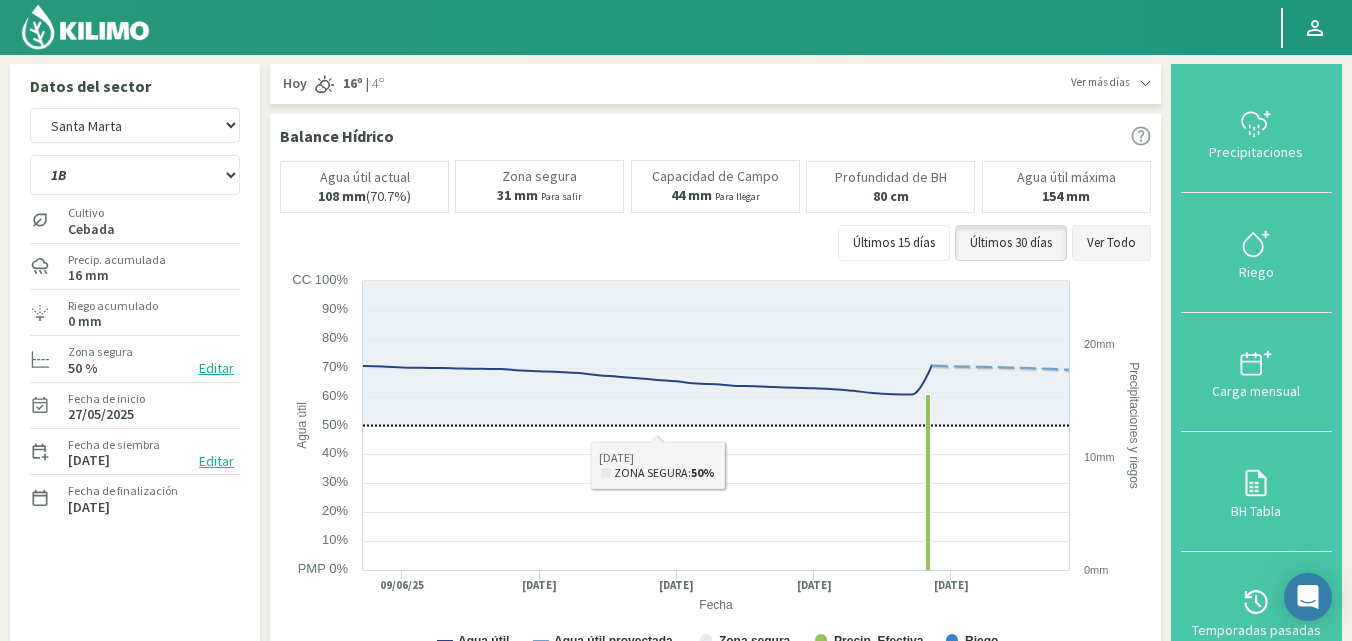 click on "Ver Todo" at bounding box center [1111, 243] 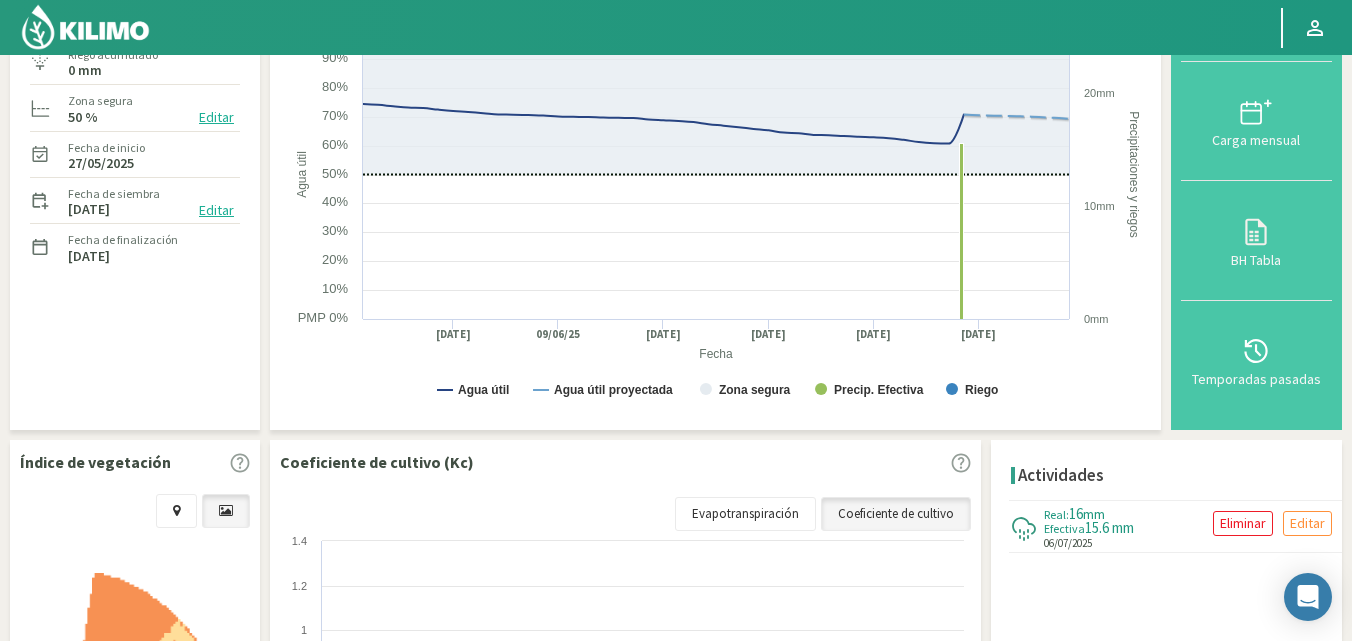 scroll, scrollTop: 0, scrollLeft: 0, axis: both 